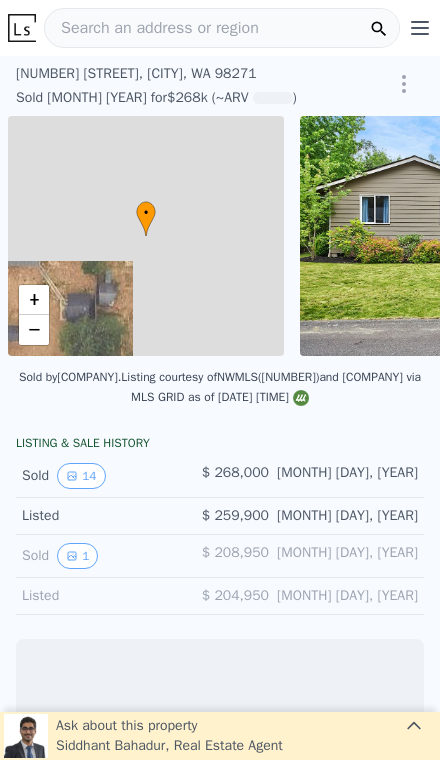 scroll, scrollTop: 0, scrollLeft: 0, axis: both 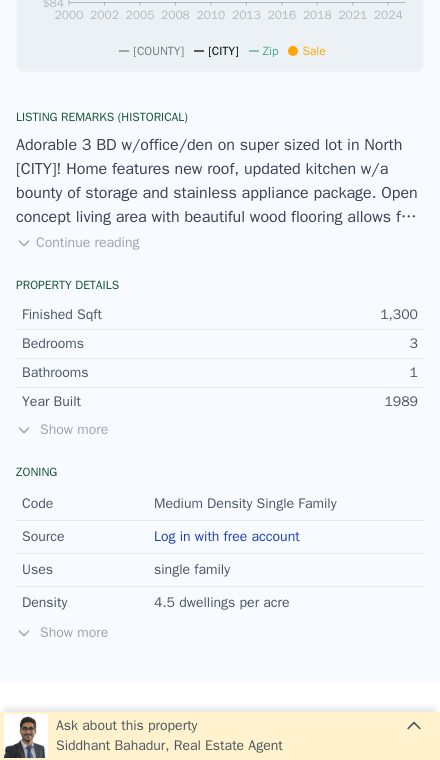 click on "Show more" at bounding box center (220, 430) 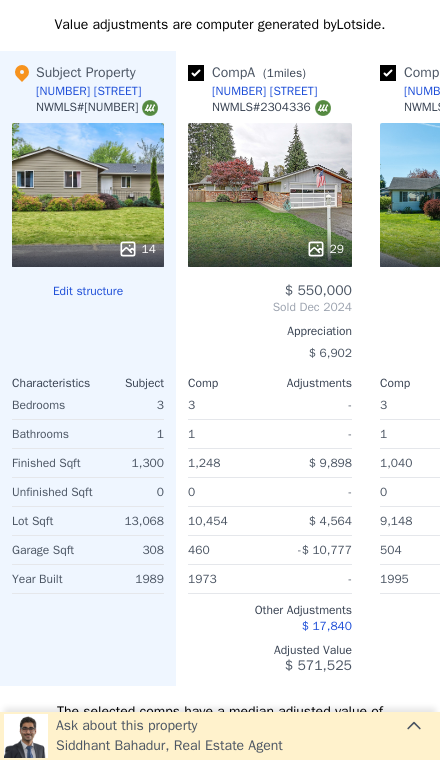 scroll, scrollTop: 2684, scrollLeft: 0, axis: vertical 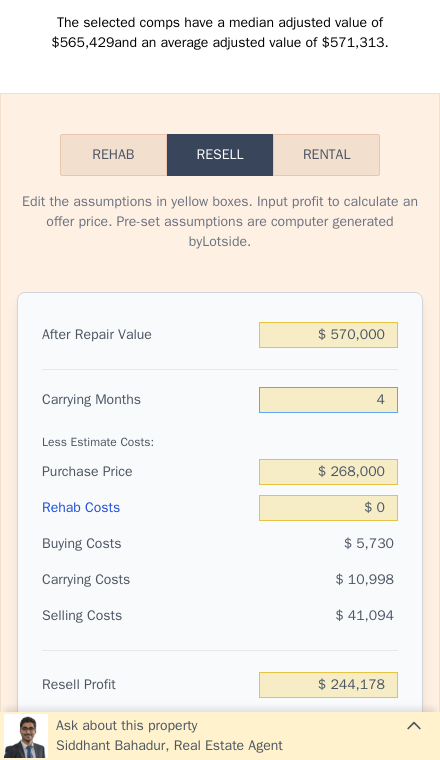 click on "4" at bounding box center [328, 400] 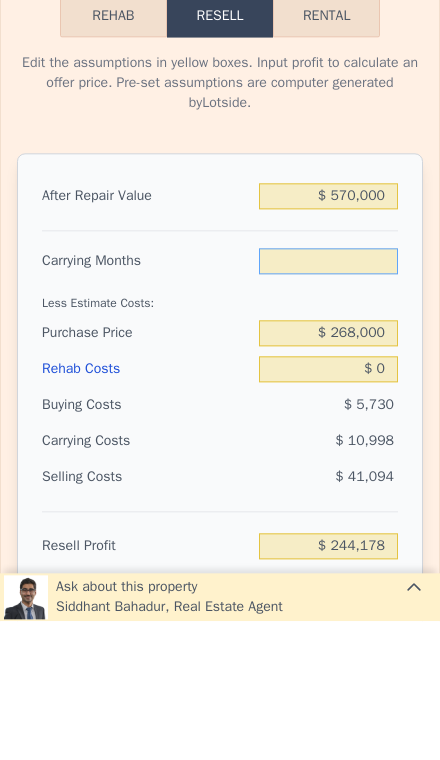type on "3" 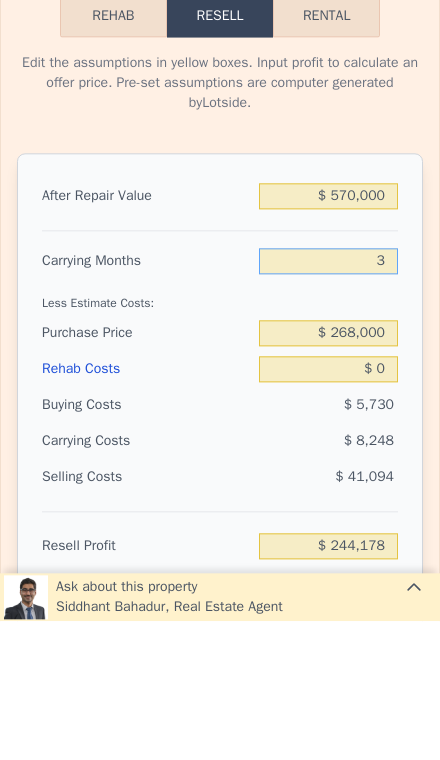 type on "$ 246,928" 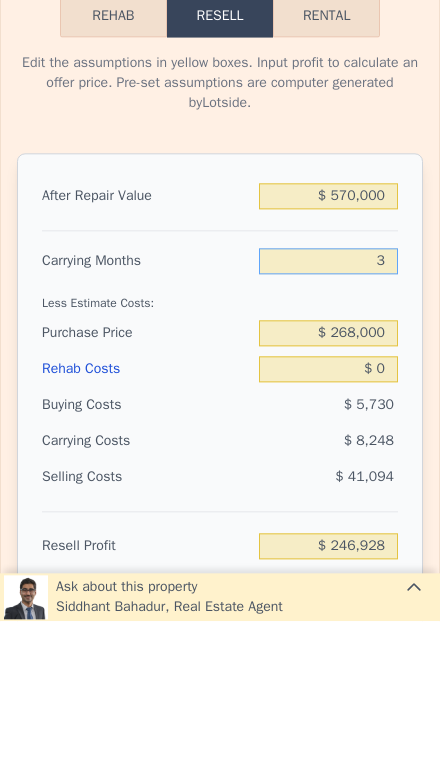 type on "3" 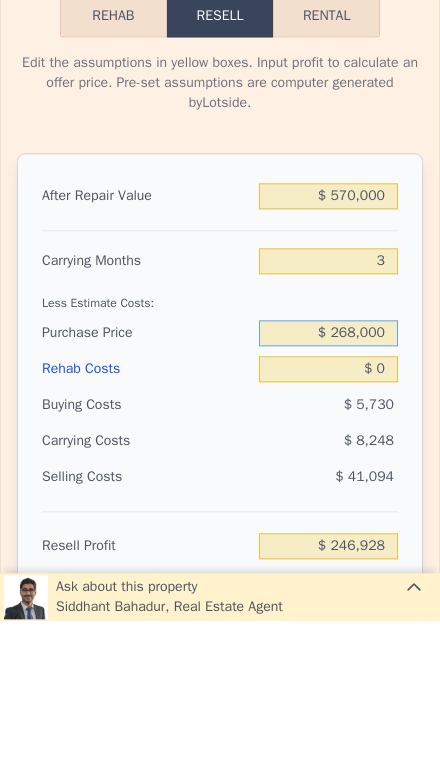 click on "$ 268,000" at bounding box center [328, 472] 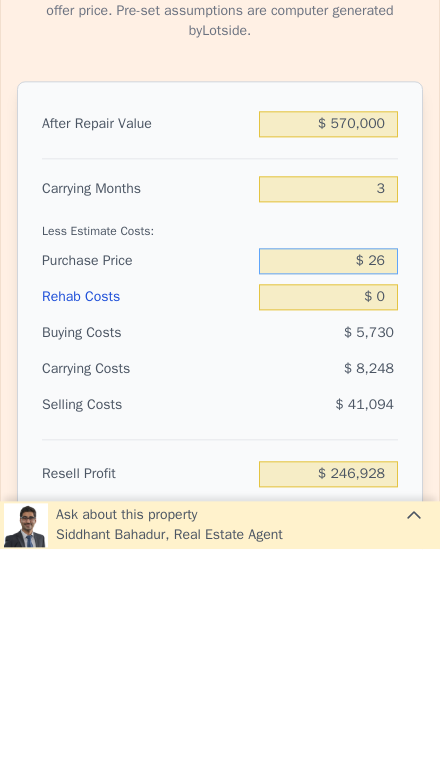 type on "$ 2" 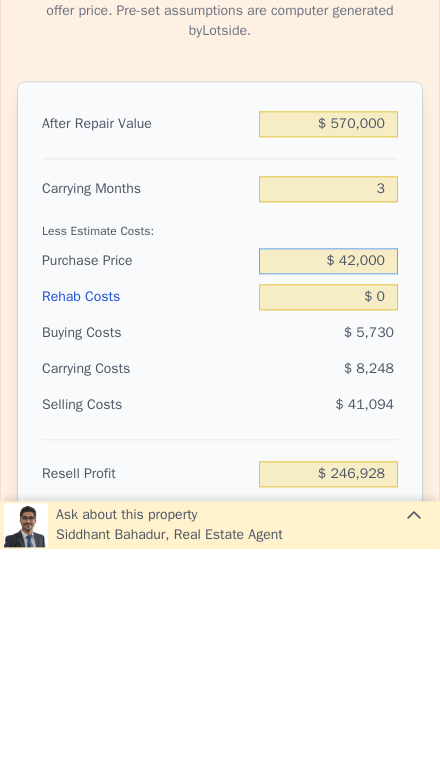type on "$ 420,000" 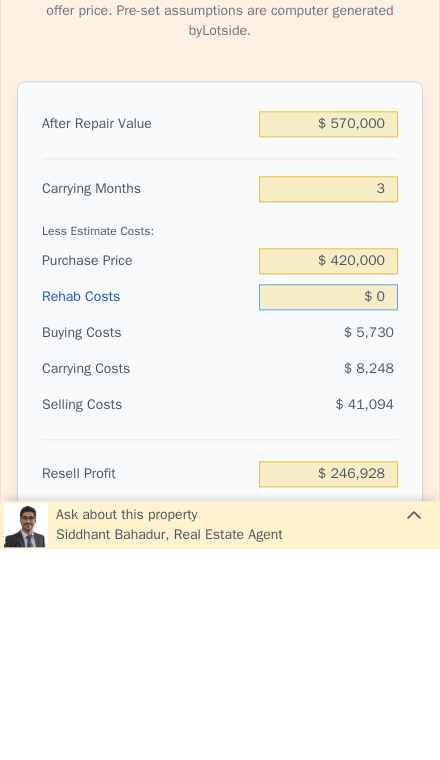 click on "$ 0" at bounding box center (328, 508) 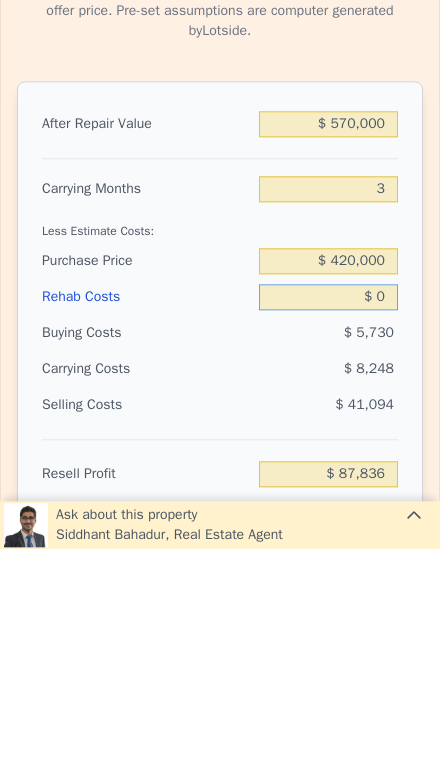 type on "$ 88,341" 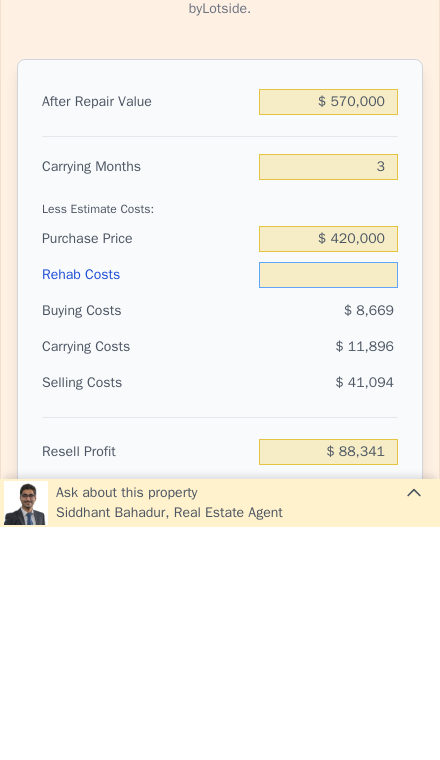 type on "$ 6" 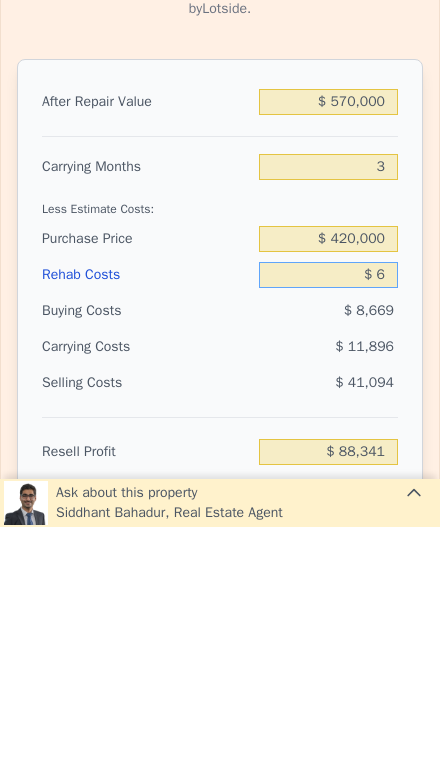 type on "$ 88,335" 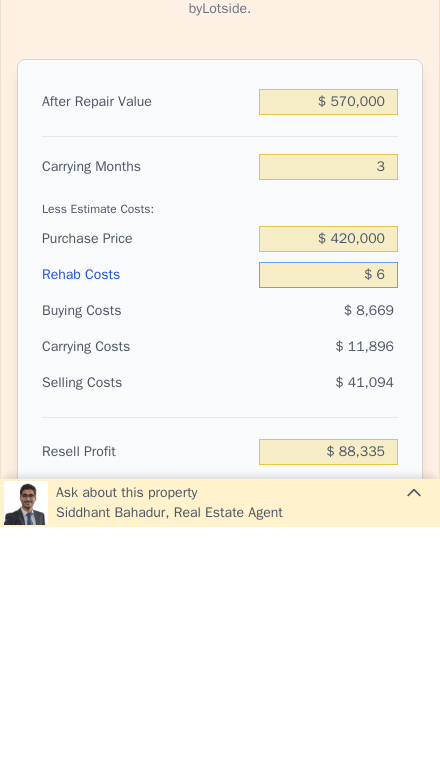 type on "$ 60" 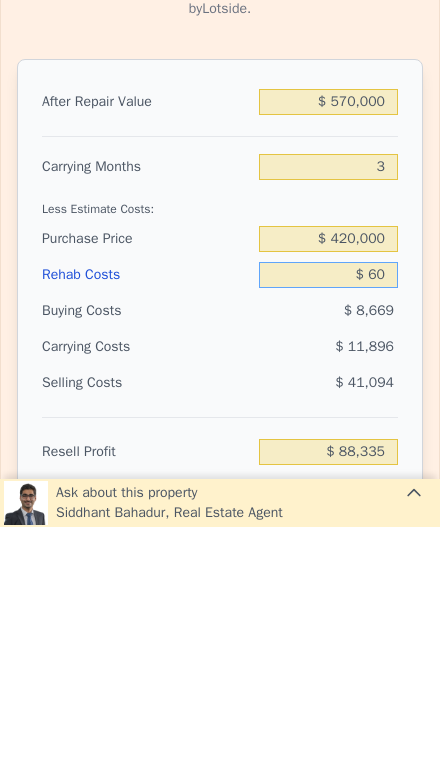 type on "$ 88,280" 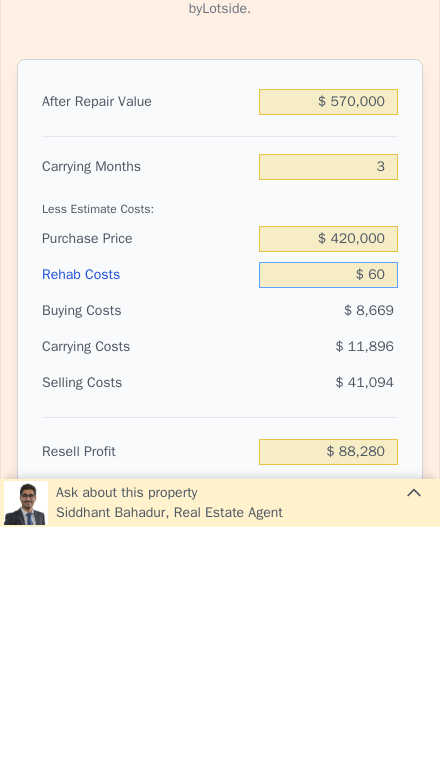 type on "$ 600" 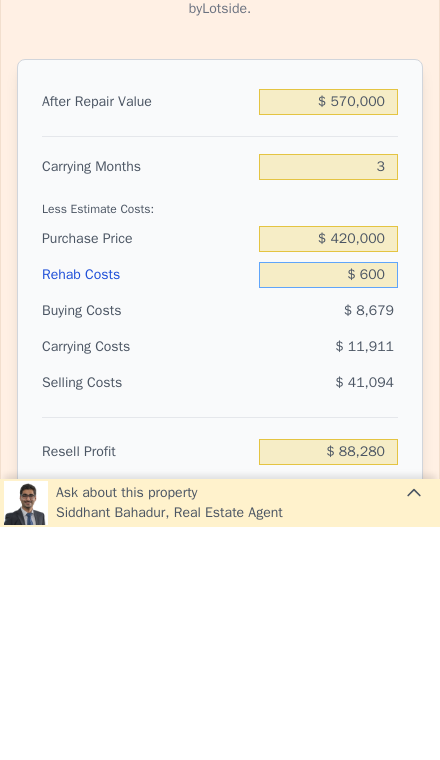 type on "$ 87,716" 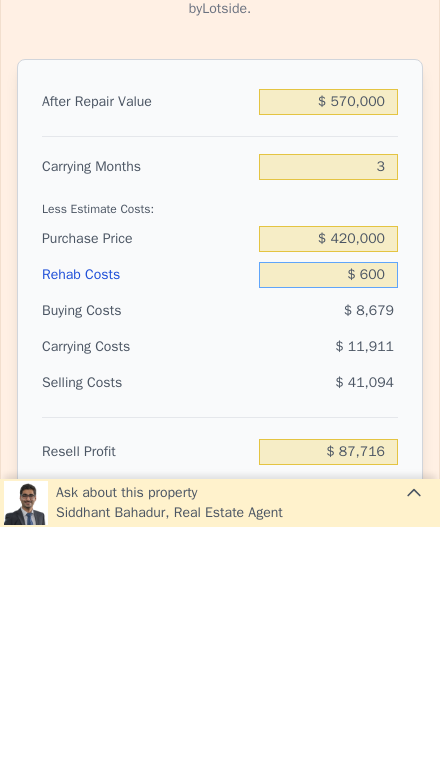 type on "$ 6,000" 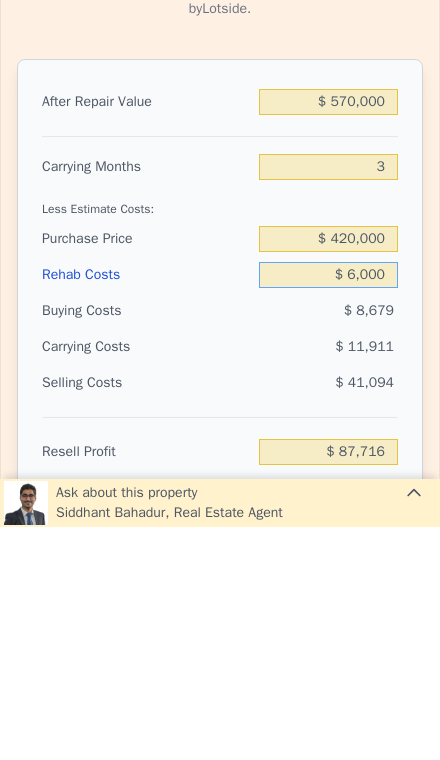 type on "$ 82,101" 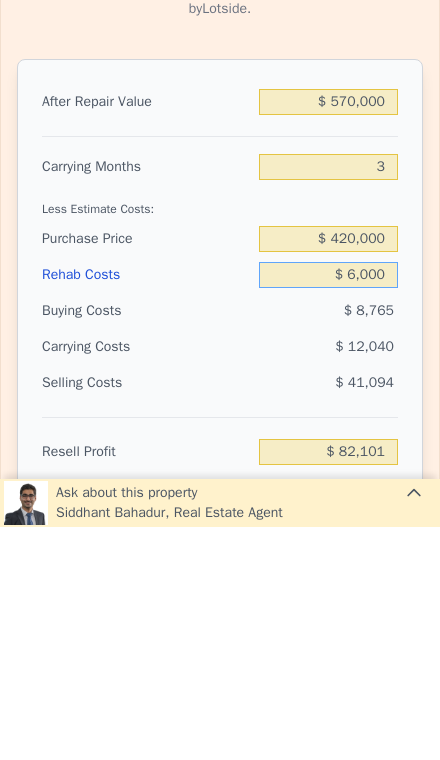 type on "$ 60,000" 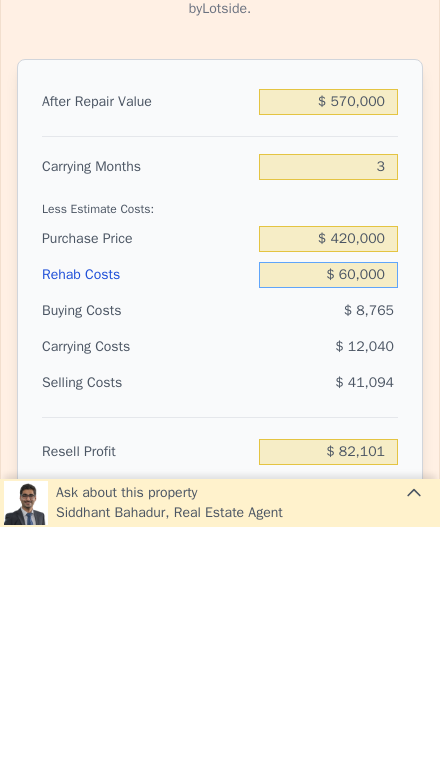 type on "$ 25,941" 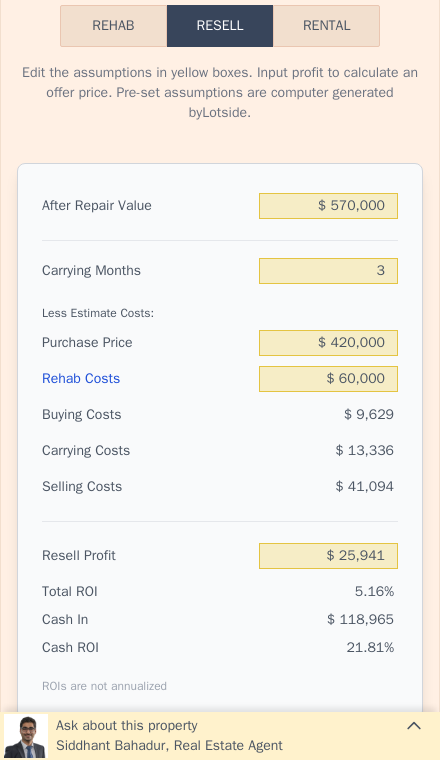 scroll, scrollTop: 3496, scrollLeft: 0, axis: vertical 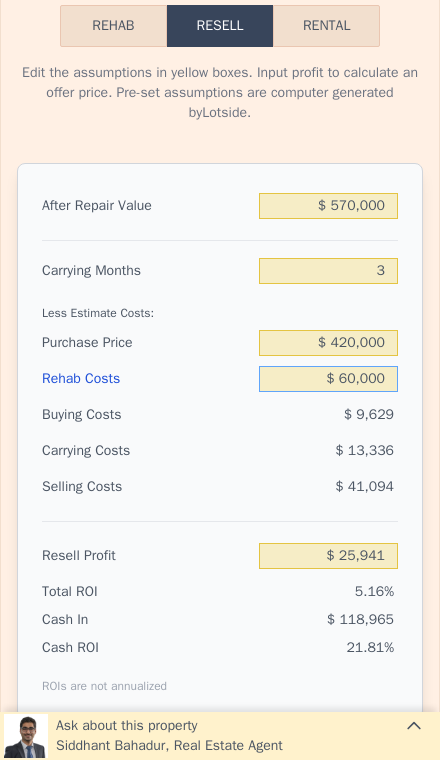 click on "$ 60,000" at bounding box center (328, 379) 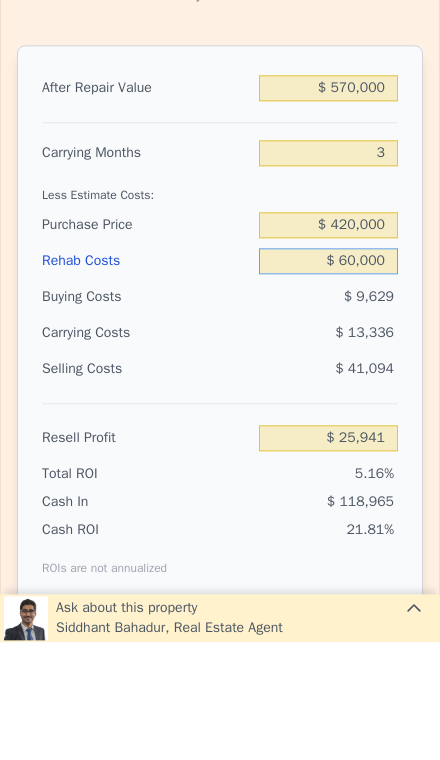 type on "$ 6,000" 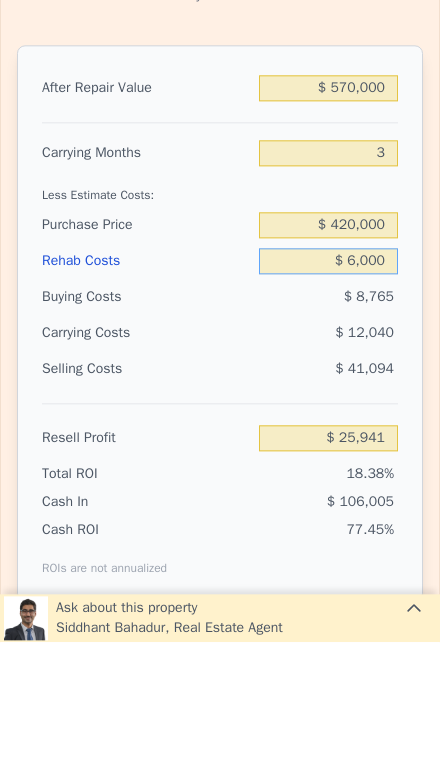 type on "$ 82,101" 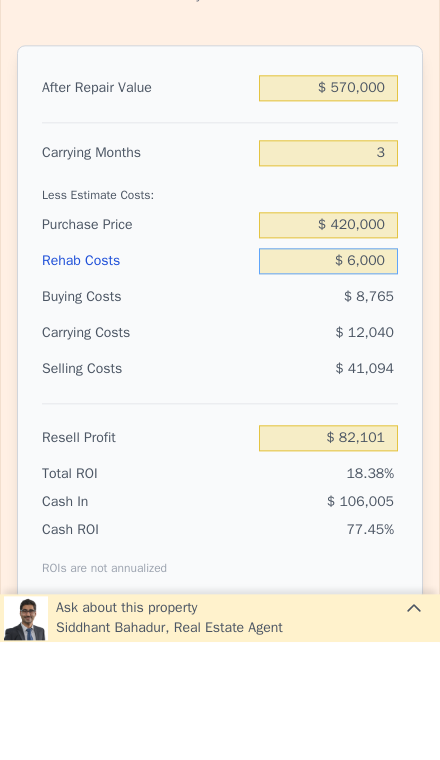 type on "$ 600" 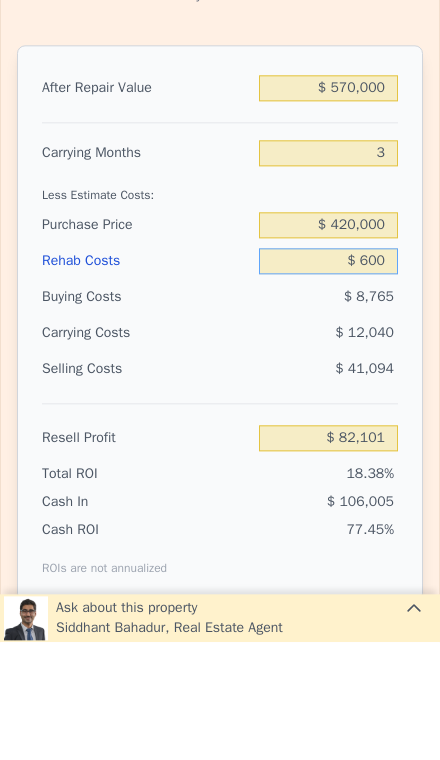 type on "$ 87,716" 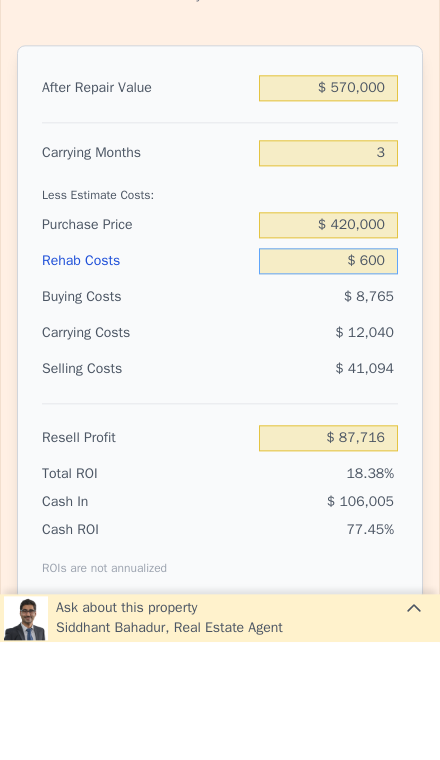 type on "$ 60" 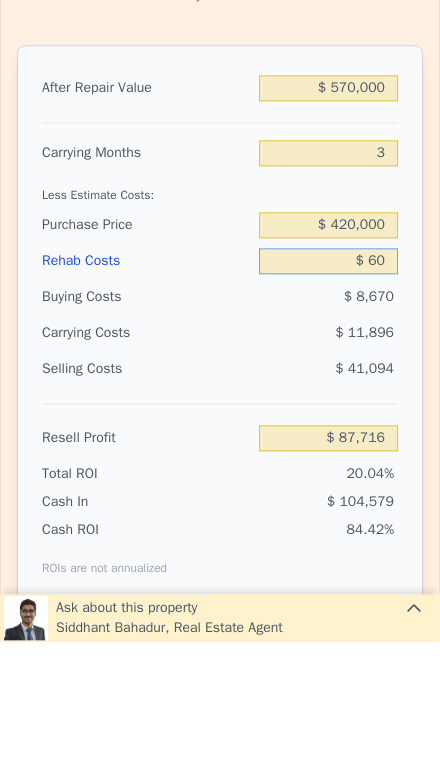 type on "$ 88,280" 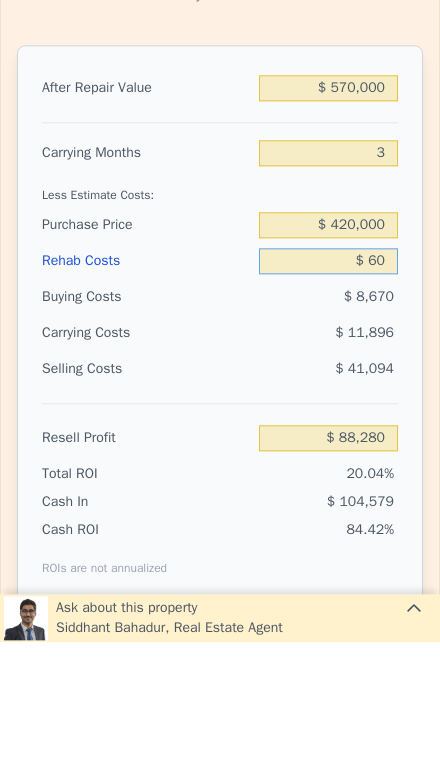 type on "$ 6" 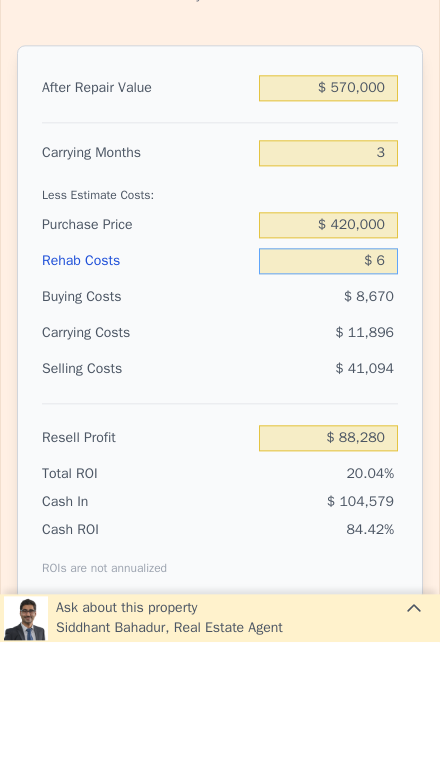 type on "$ 88,335" 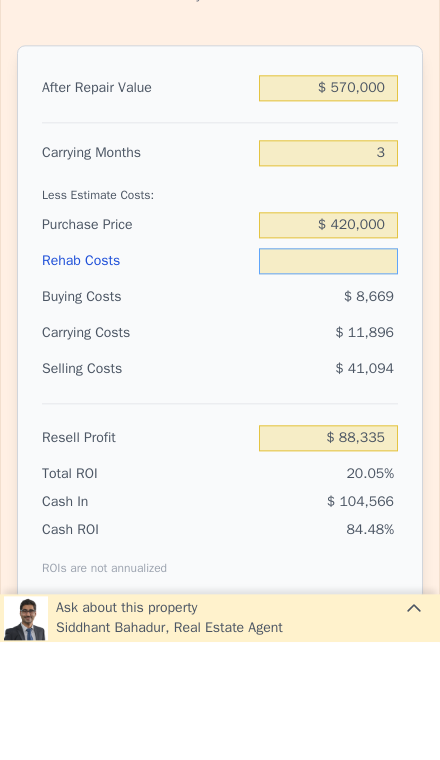 type on "$ 5" 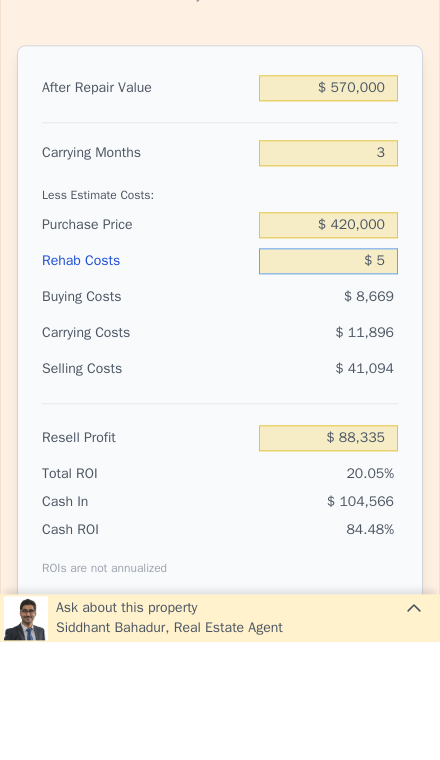 type on "$ 88,336" 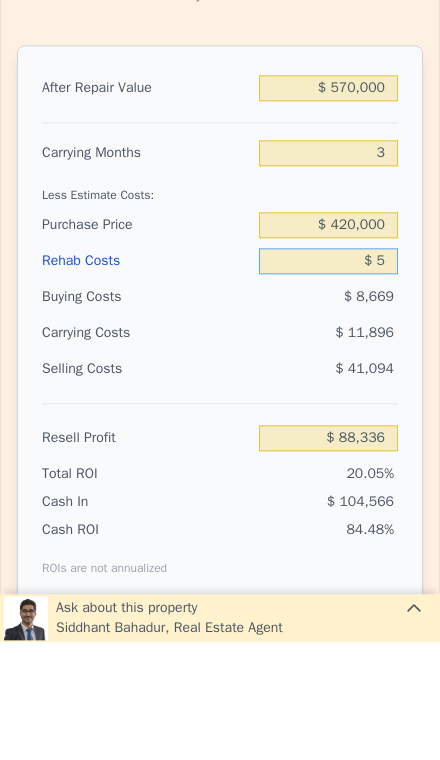 type on "$ 50" 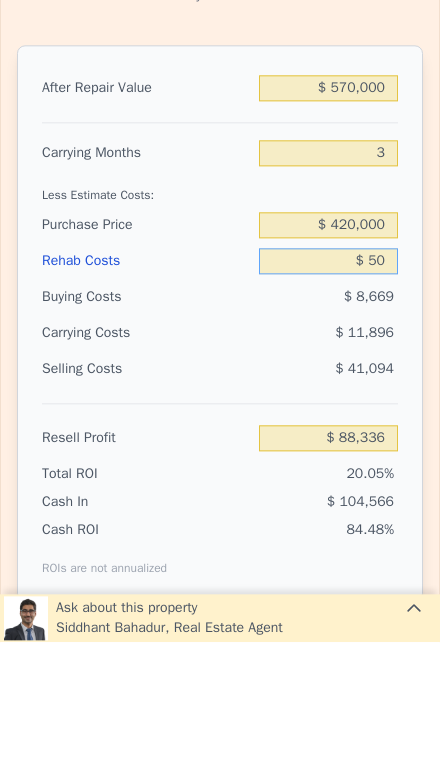 type on "$ 88,290" 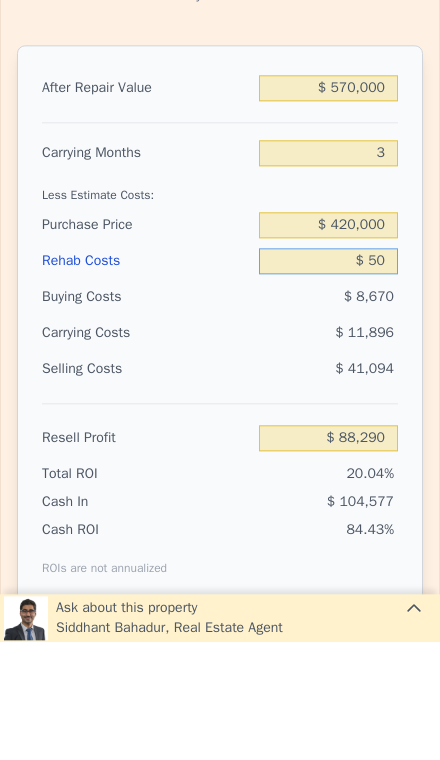 type on "$ 500" 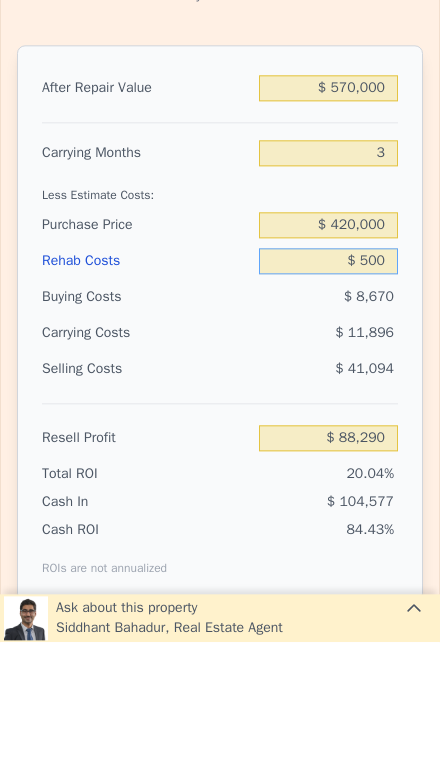 type on "$ 87,821" 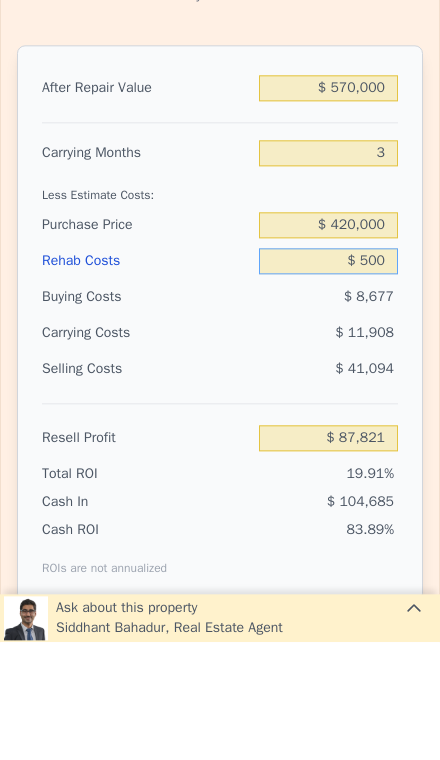 type on "$ 5,000" 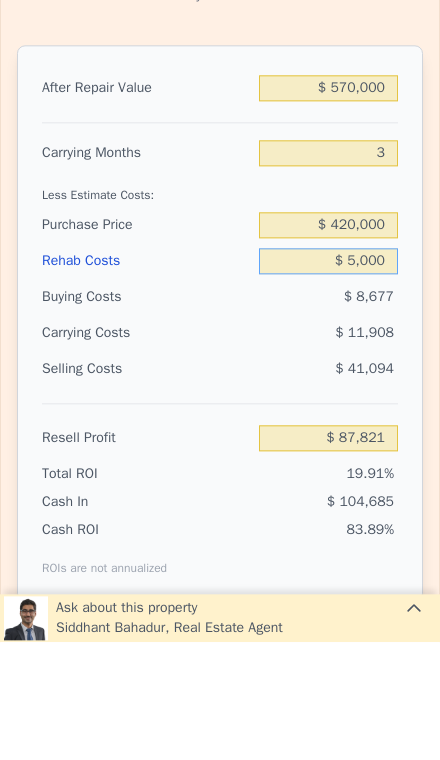 type on "$ 83,141" 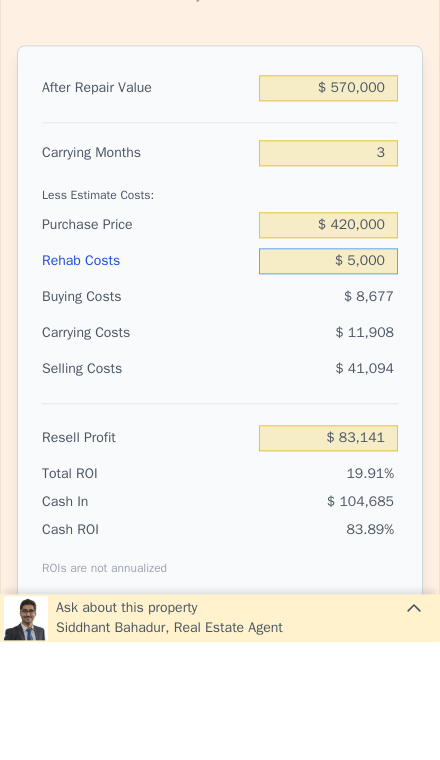type on "$ 50,000" 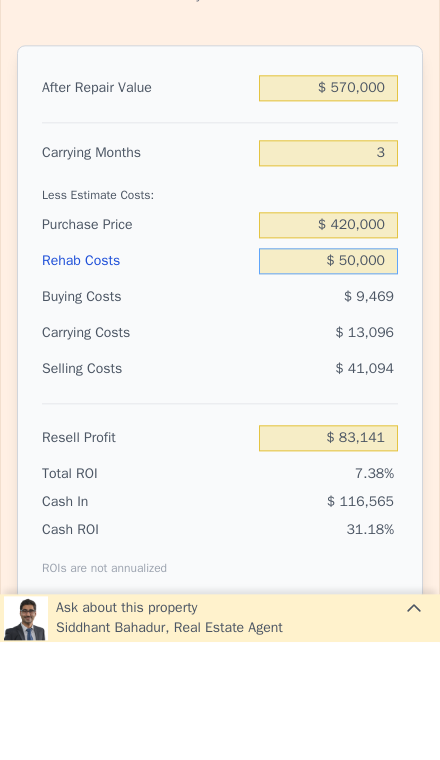 type on "$ 36,341" 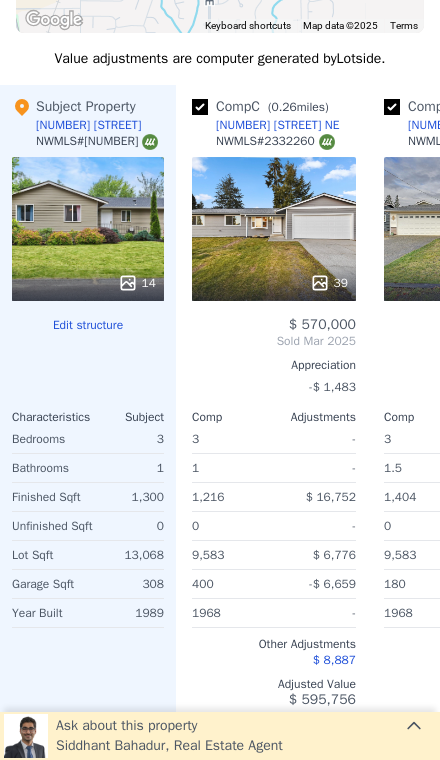 scroll, scrollTop: 2644, scrollLeft: 0, axis: vertical 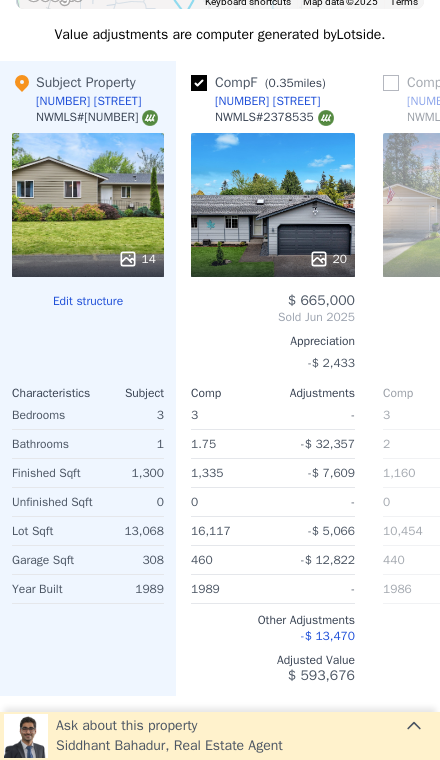 click on "-$ 12,822" at bounding box center (316, 560) 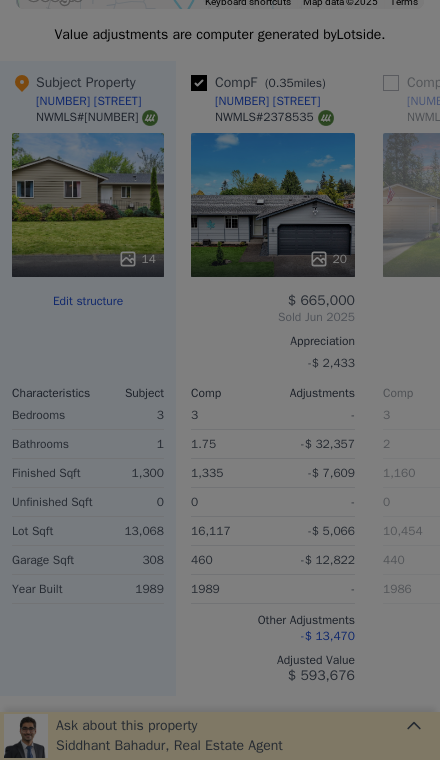 scroll, scrollTop: 2668, scrollLeft: 0, axis: vertical 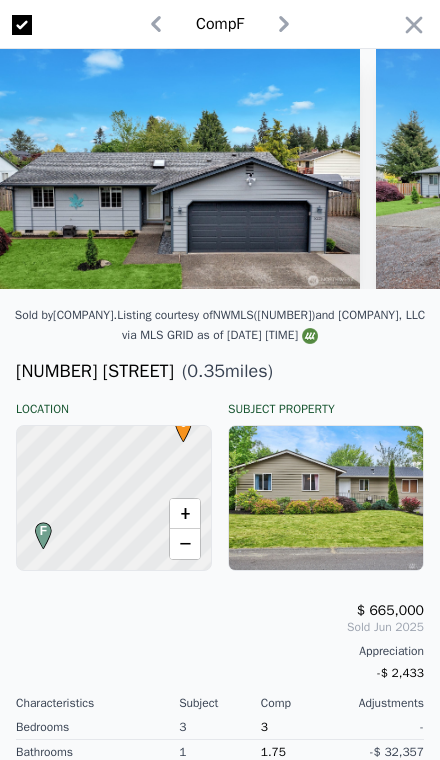 click 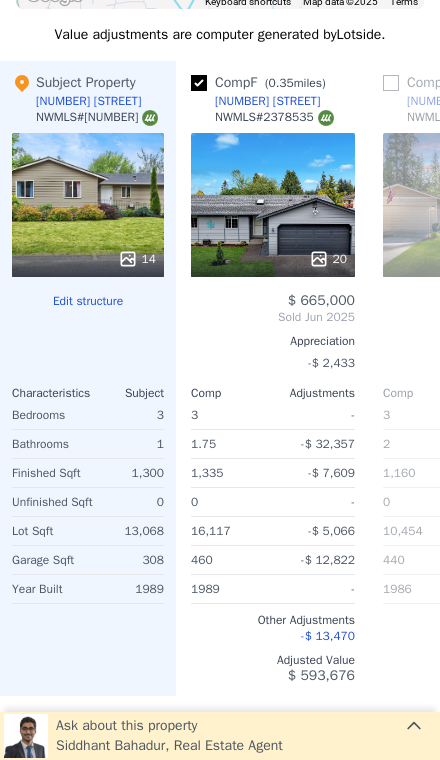 click on "20" at bounding box center [273, 205] 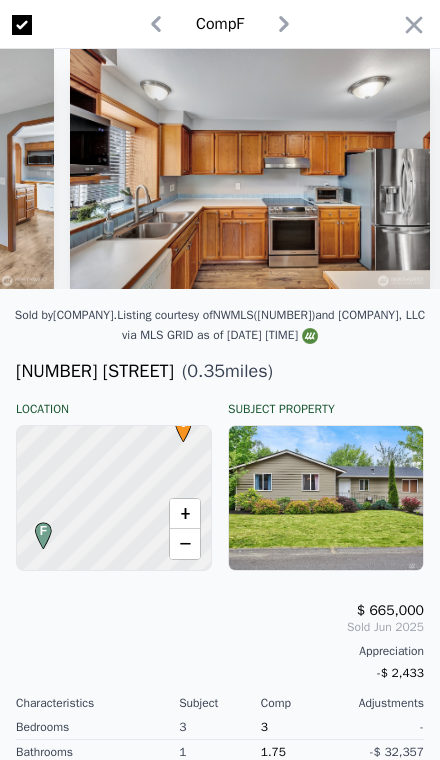 scroll, scrollTop: 0, scrollLeft: 1813, axis: horizontal 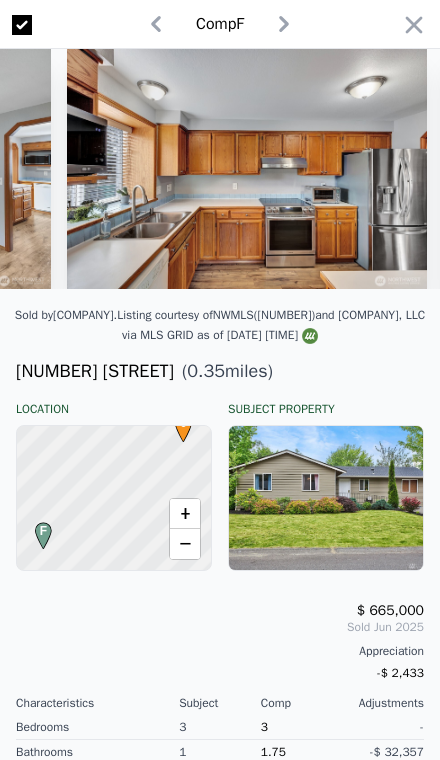 click 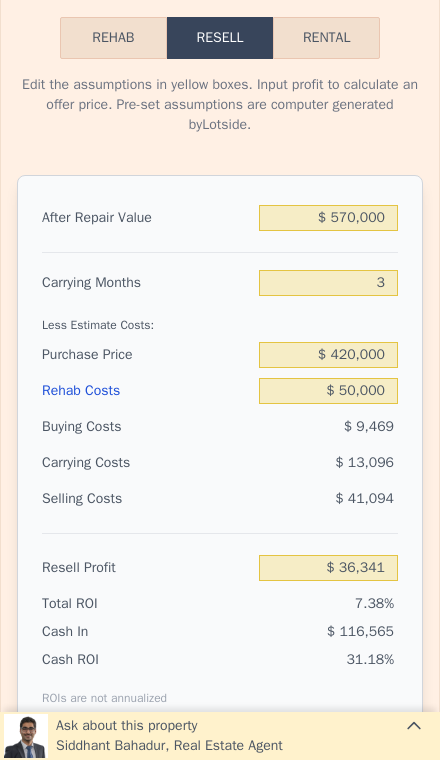 scroll, scrollTop: 3484, scrollLeft: 0, axis: vertical 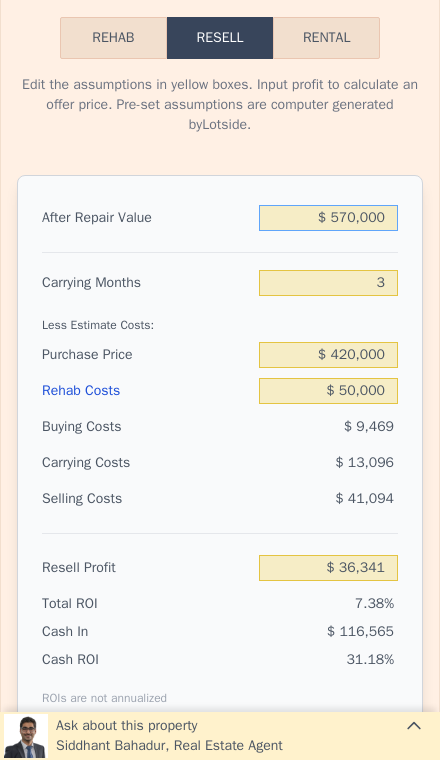 click on "$ 570,000" at bounding box center (328, 218) 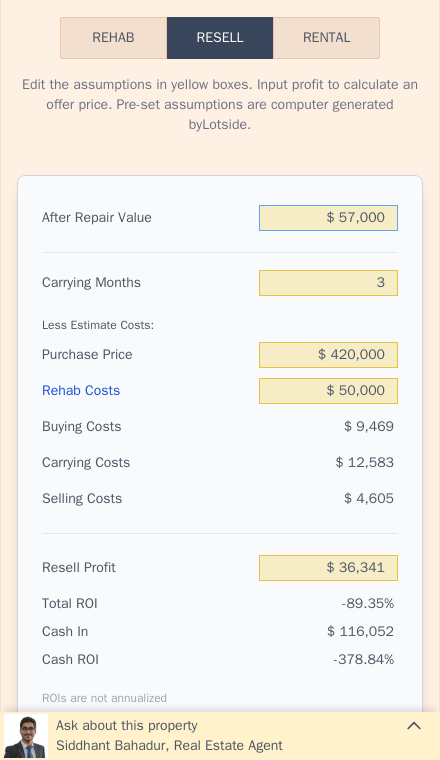 type on "-$ 439,657" 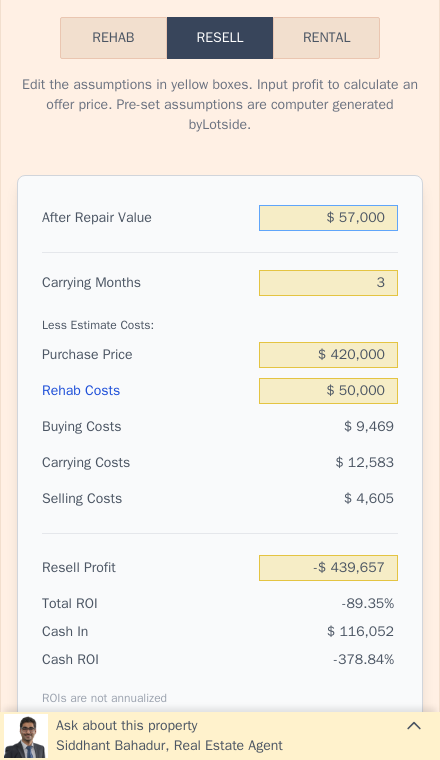 type on "$ 5,700" 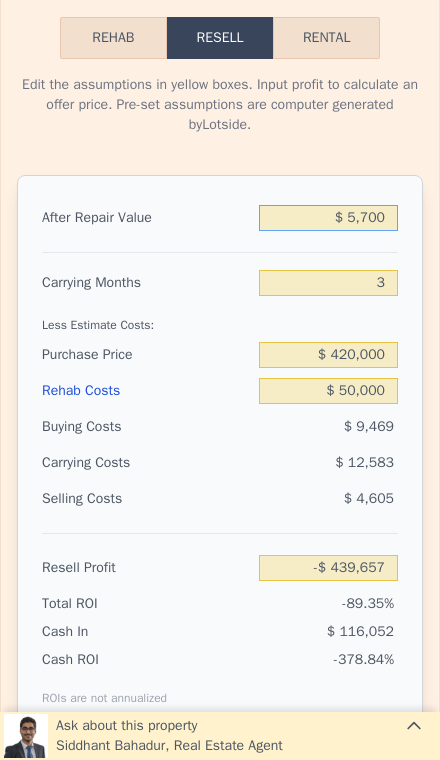 type on "-$ 487,257" 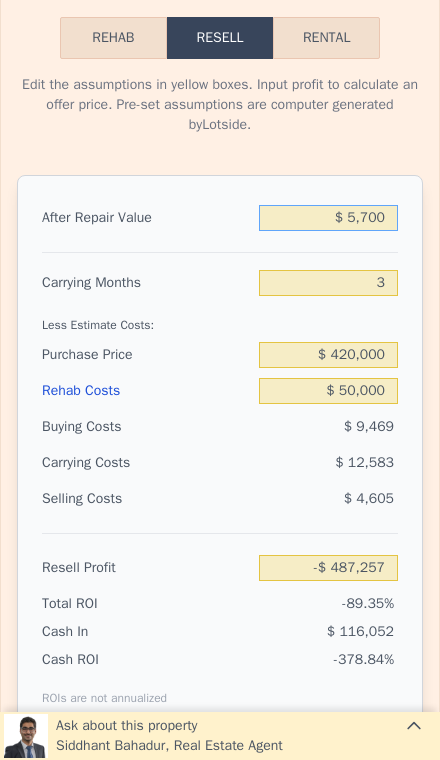 type on "$ 570" 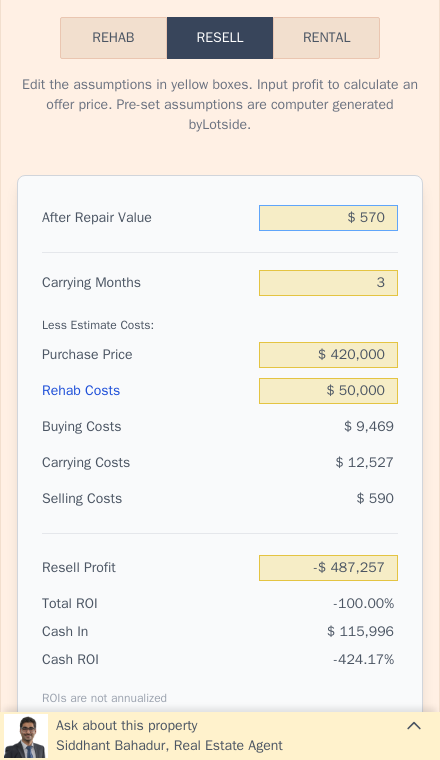 type on "-$ 492,016" 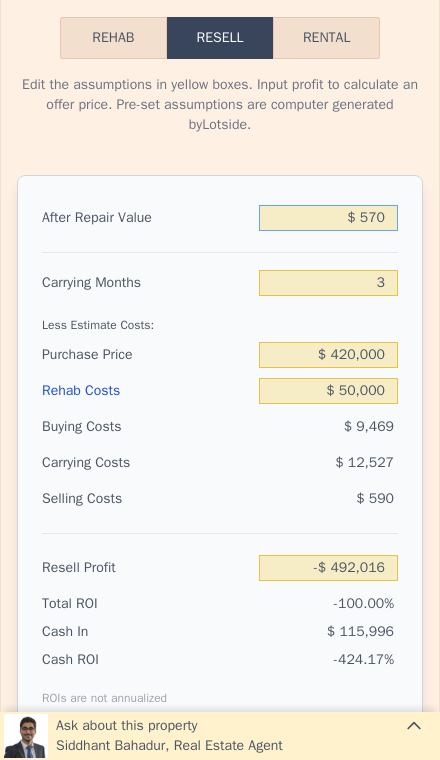 type on "$ 57" 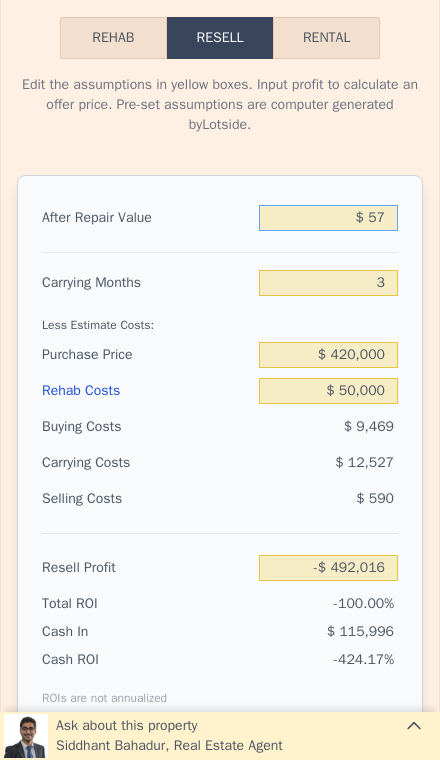 type on "-$ 492,491" 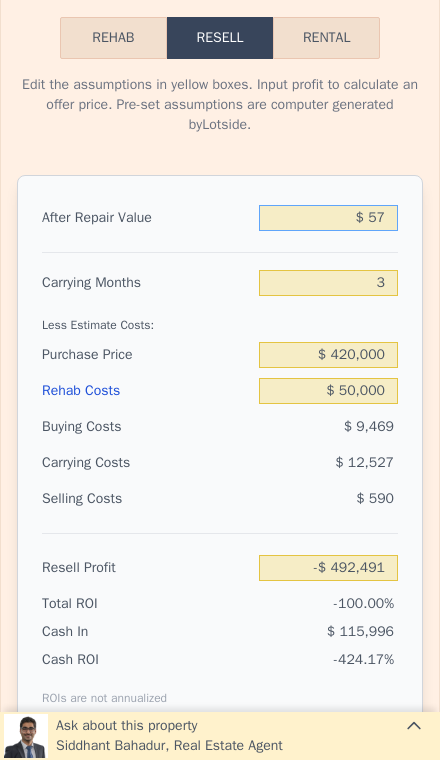 type on "$ 5" 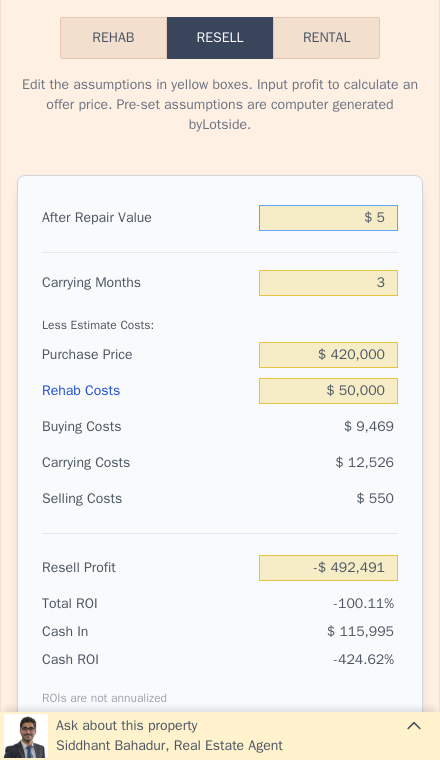 type on "-$ 492,540" 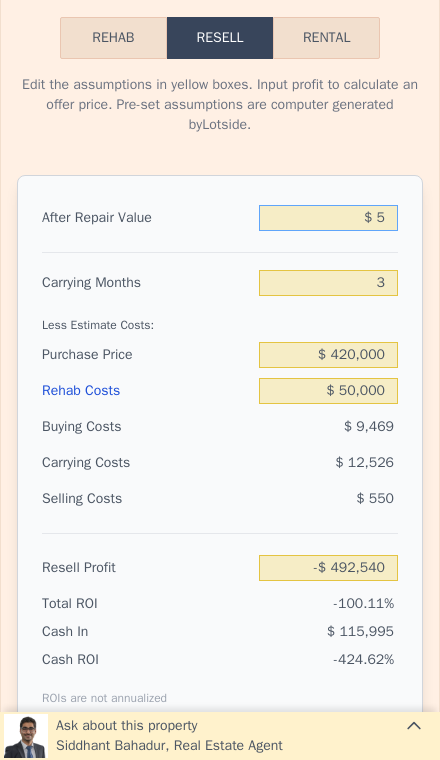 type on "$ 53" 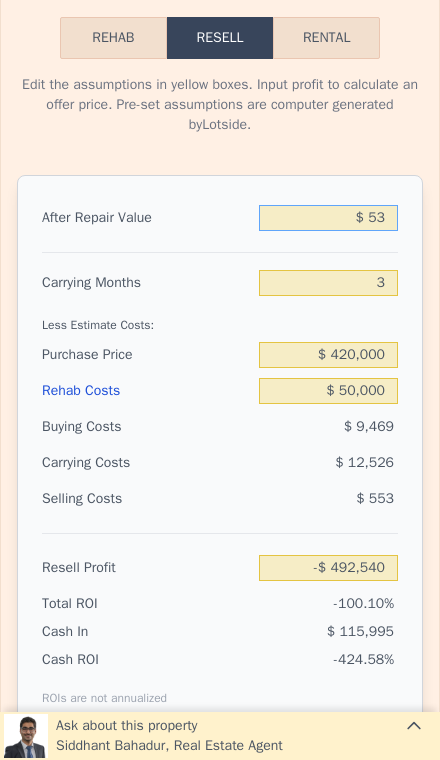type on "-$ 492,495" 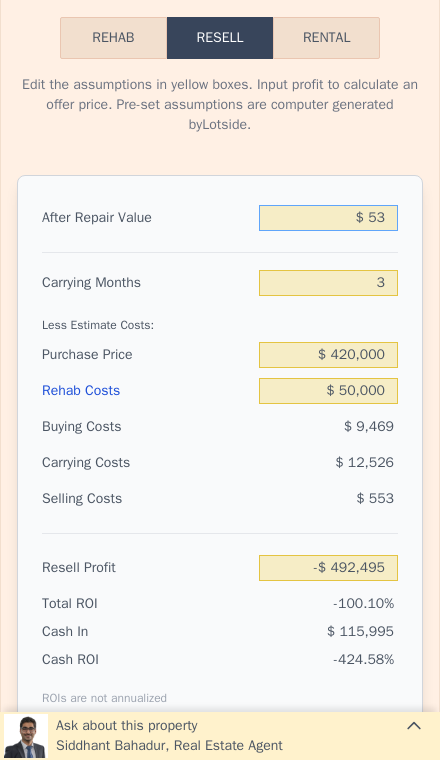 type on "$ 53" 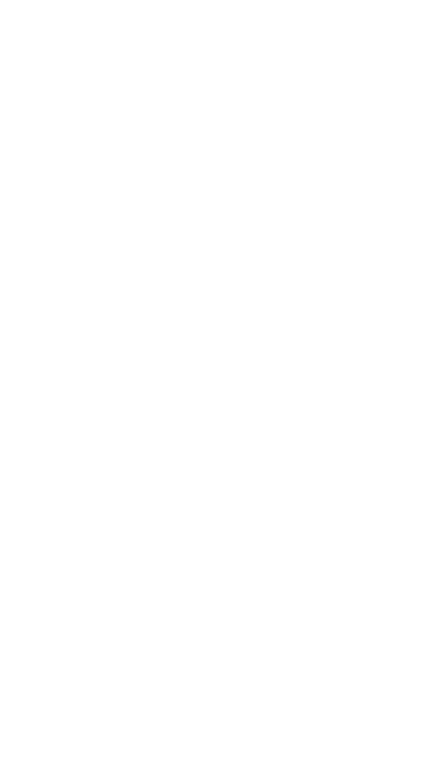 scroll, scrollTop: 0, scrollLeft: 0, axis: both 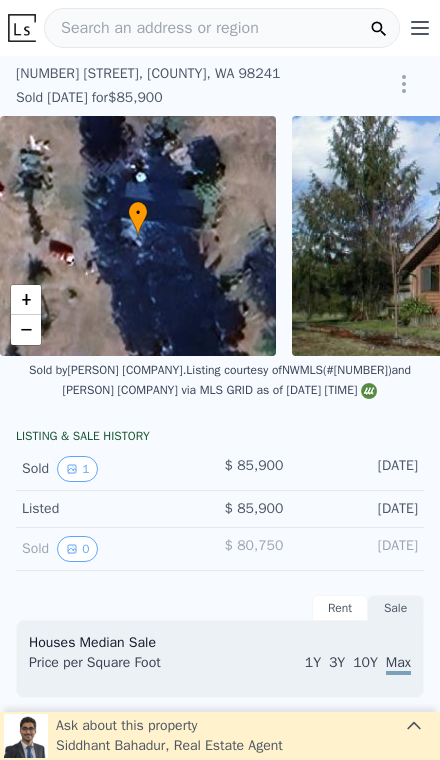 type on "-$ 92,811" 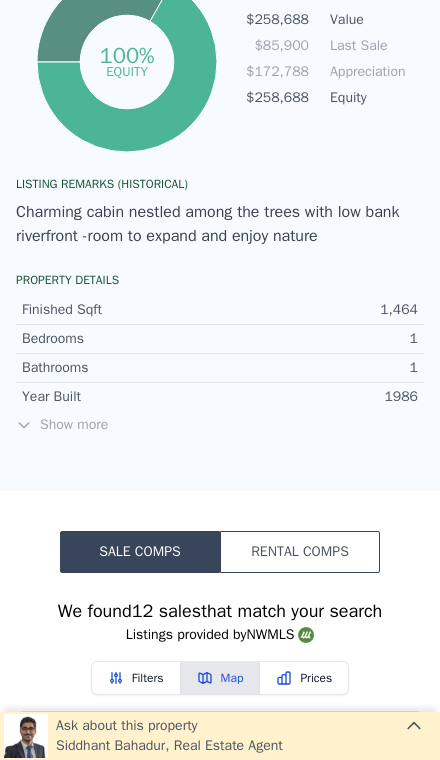 scroll, scrollTop: 1158, scrollLeft: 0, axis: vertical 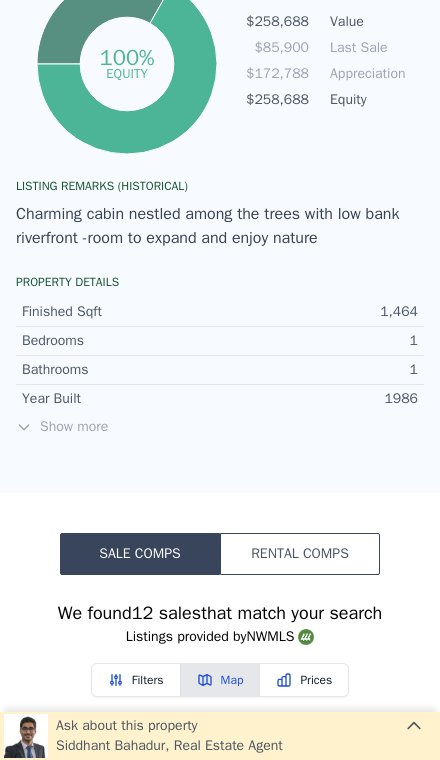 click on "Show more" at bounding box center (220, 427) 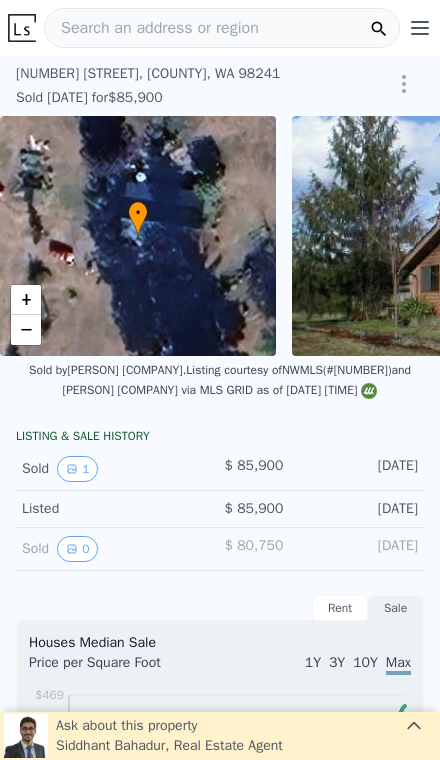 scroll, scrollTop: 0, scrollLeft: 0, axis: both 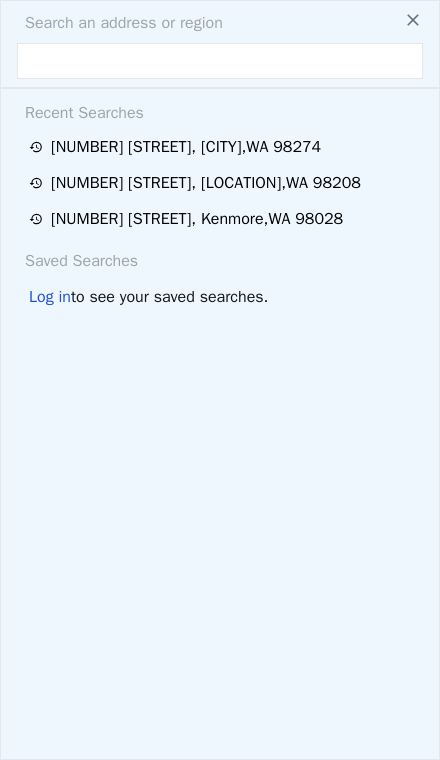 click at bounding box center [220, 61] 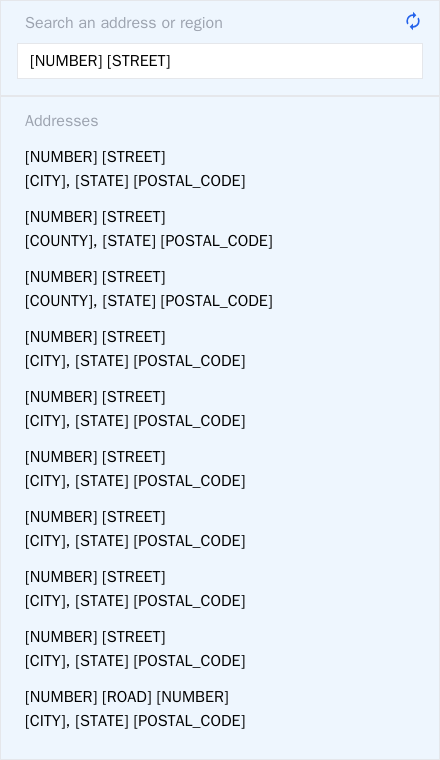 type on "47407 Armstead Road" 